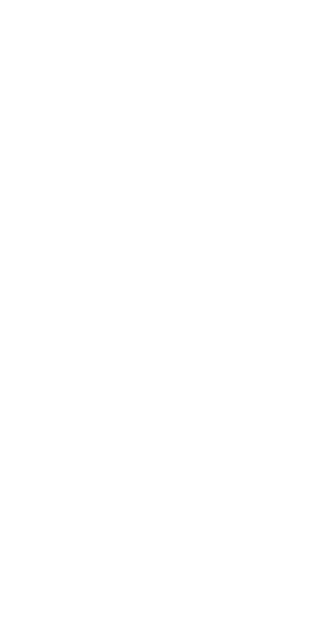 scroll, scrollTop: 0, scrollLeft: 0, axis: both 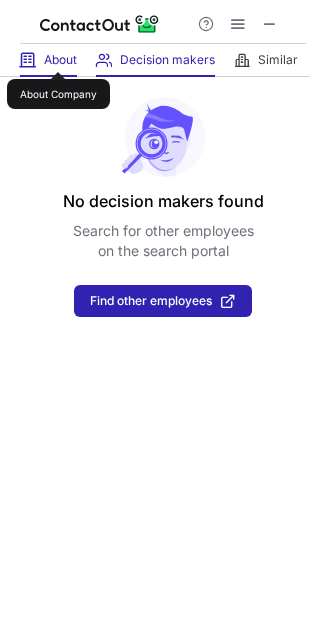 click on "About" at bounding box center (60, 60) 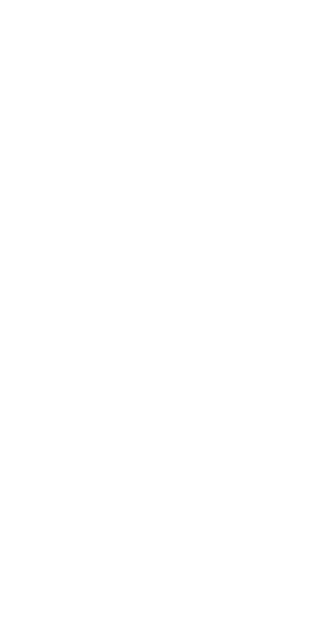 scroll, scrollTop: 0, scrollLeft: 0, axis: both 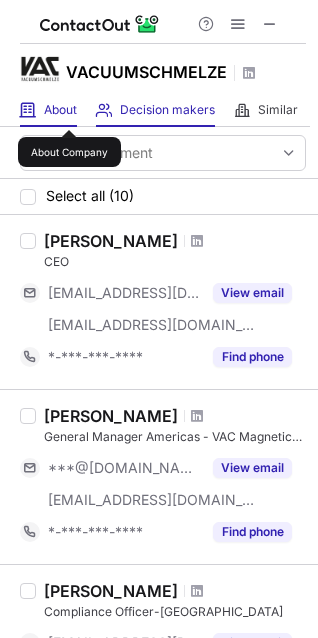 click on "About" at bounding box center [60, 110] 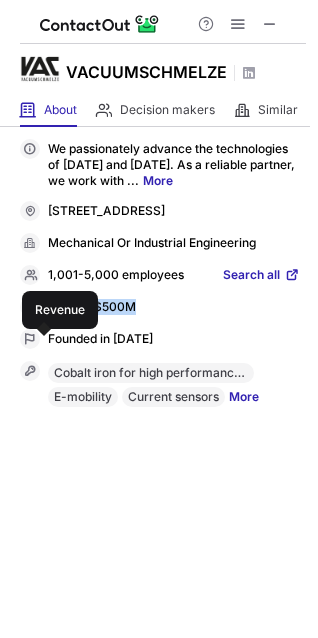 drag, startPoint x: 135, startPoint y: 334, endPoint x: 38, endPoint y: 344, distance: 97.5141 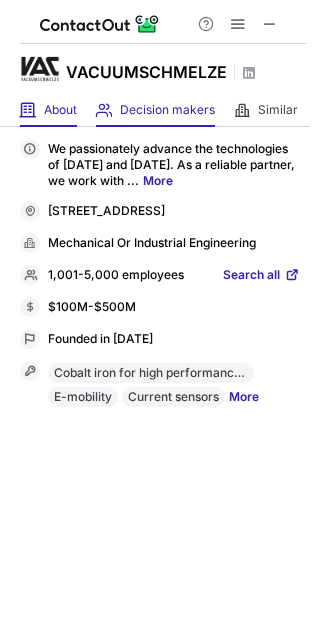 click on "Decision makers" at bounding box center [167, 110] 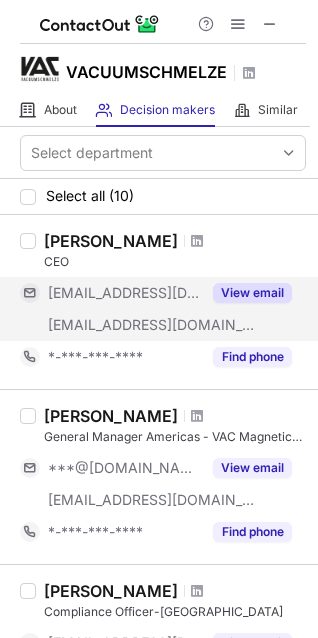 click on "View email" at bounding box center (252, 293) 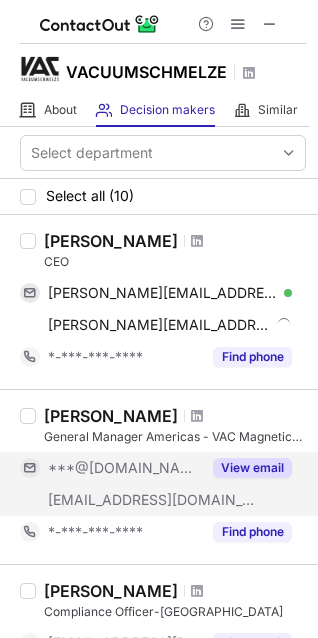 click on "View email" at bounding box center (252, 468) 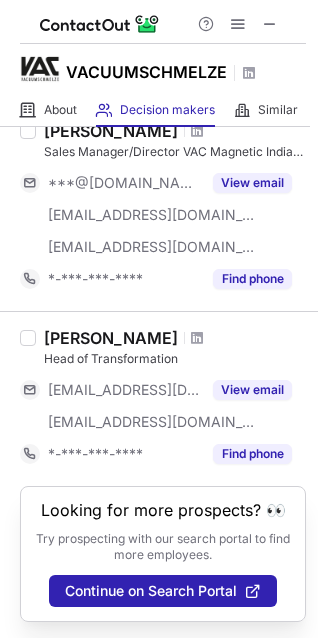 scroll, scrollTop: 1497, scrollLeft: 0, axis: vertical 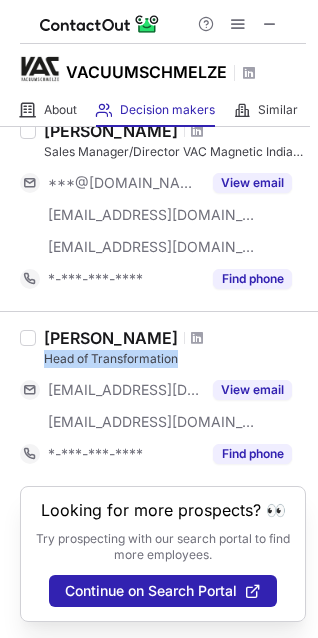drag, startPoint x: 189, startPoint y: 341, endPoint x: 44, endPoint y: 347, distance: 145.12408 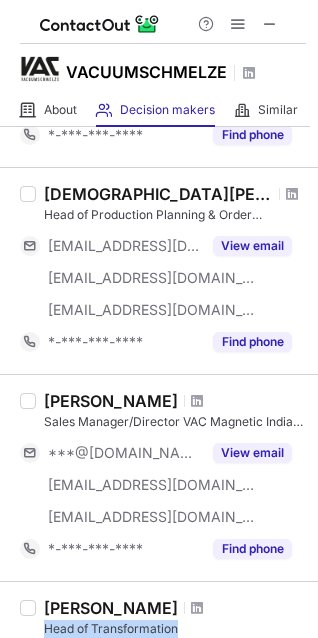 scroll, scrollTop: 1197, scrollLeft: 0, axis: vertical 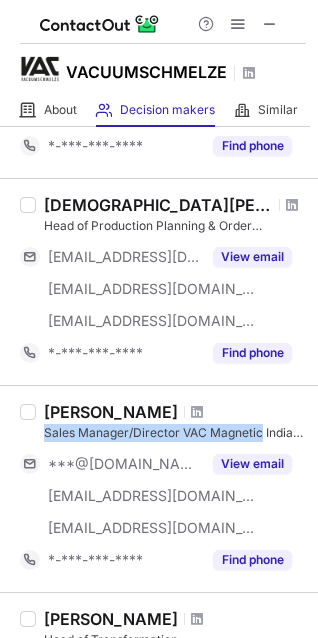 drag, startPoint x: 43, startPoint y: 438, endPoint x: 268, endPoint y: 436, distance: 225.0089 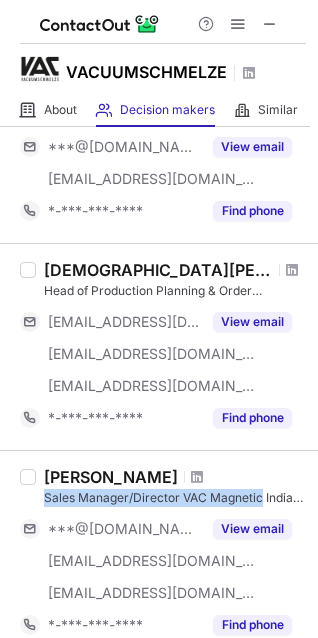 scroll, scrollTop: 1097, scrollLeft: 0, axis: vertical 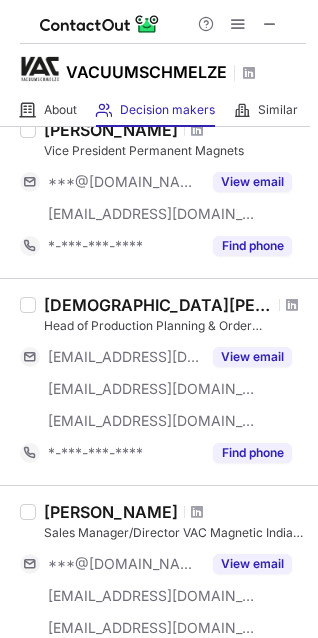 click on "Christian Liebert Head of Production Planning & Order Management ***@gmx.net ***@gmx.net ***@vacuumschmelze.de View email *-***-***-**** Find phone" at bounding box center [171, 382] 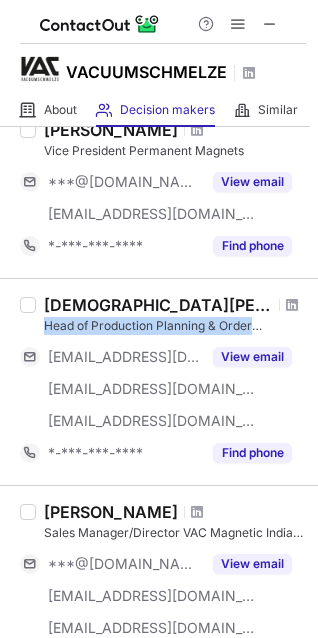 drag, startPoint x: 43, startPoint y: 328, endPoint x: 241, endPoint y: 330, distance: 198.0101 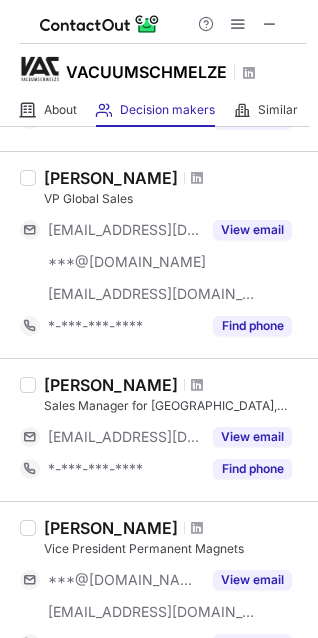 scroll, scrollTop: 597, scrollLeft: 0, axis: vertical 